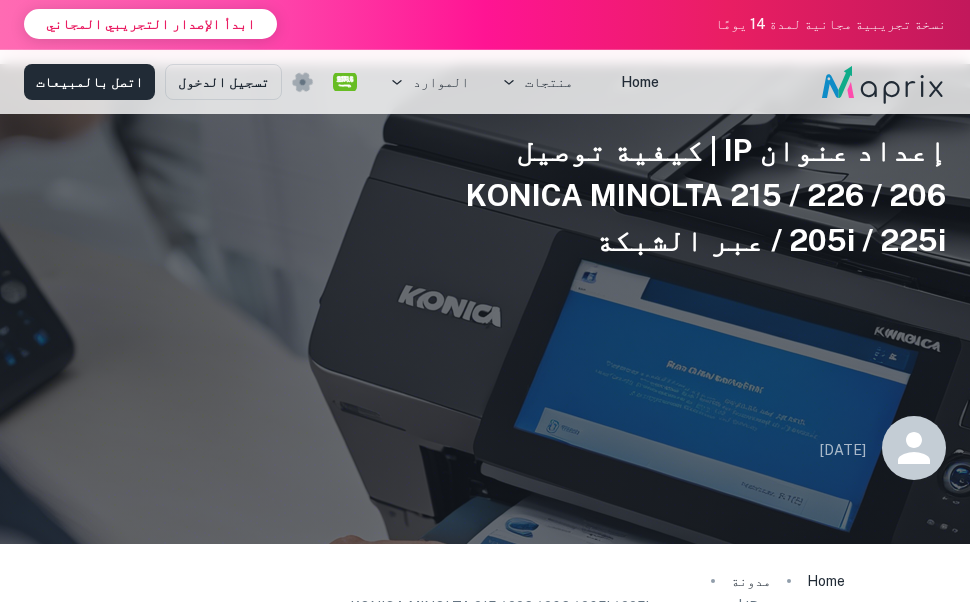 scroll, scrollTop: 0, scrollLeft: 0, axis: both 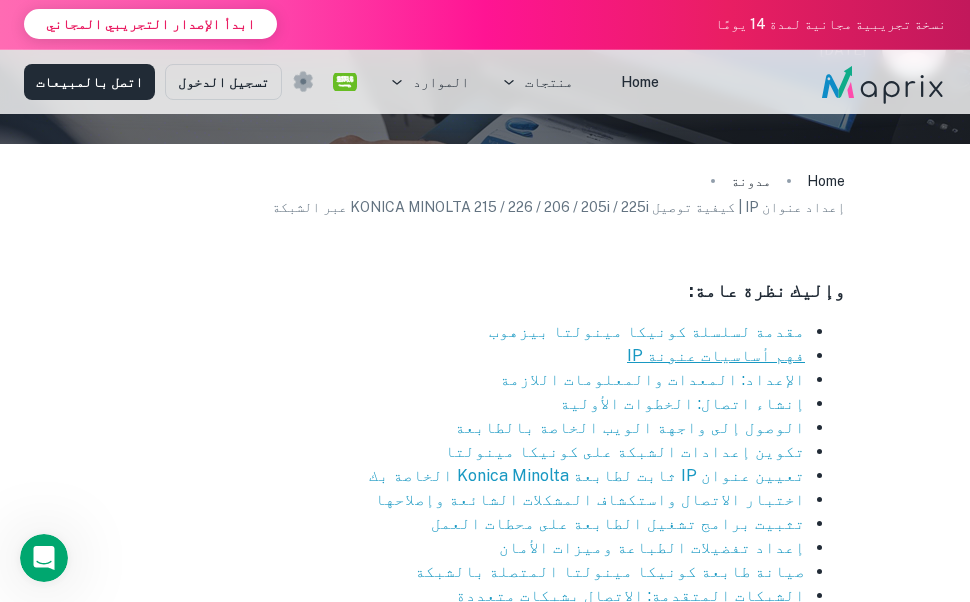click on "فهم أساسيات عنونة IP" at bounding box center (716, 355) 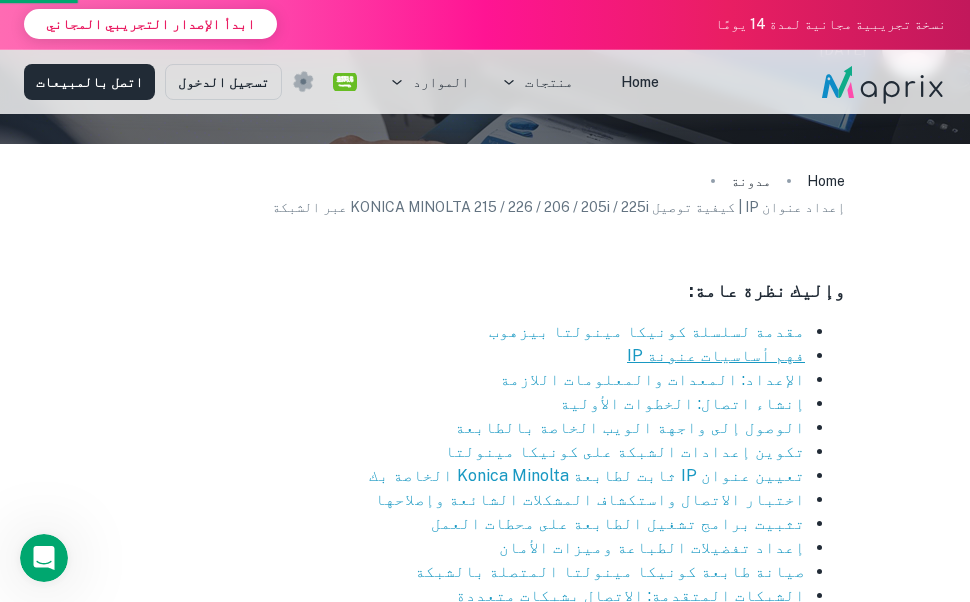 scroll, scrollTop: 1530, scrollLeft: 0, axis: vertical 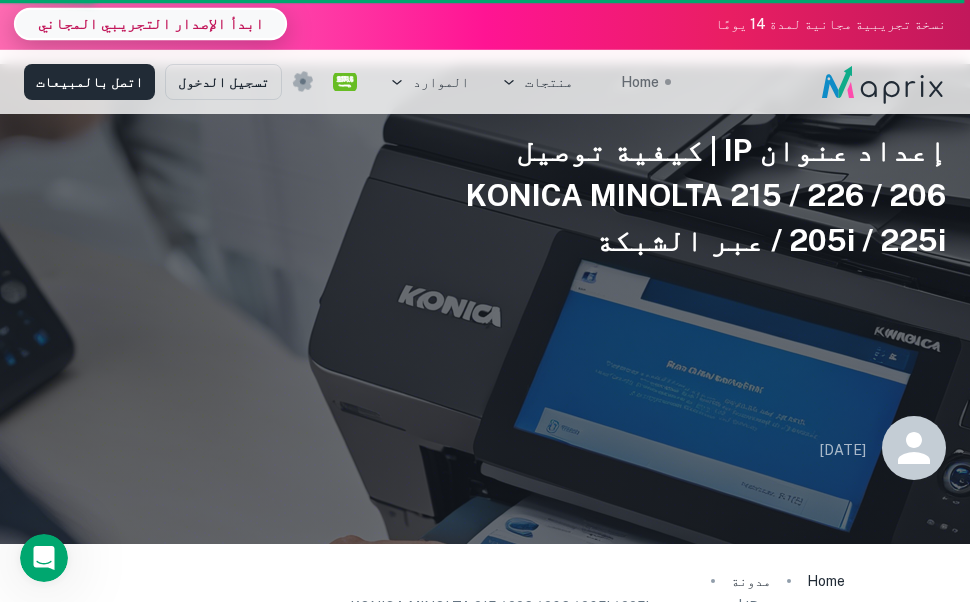 click on "ابدأ الإصدار التجريبي المجاني" at bounding box center [150, 24] 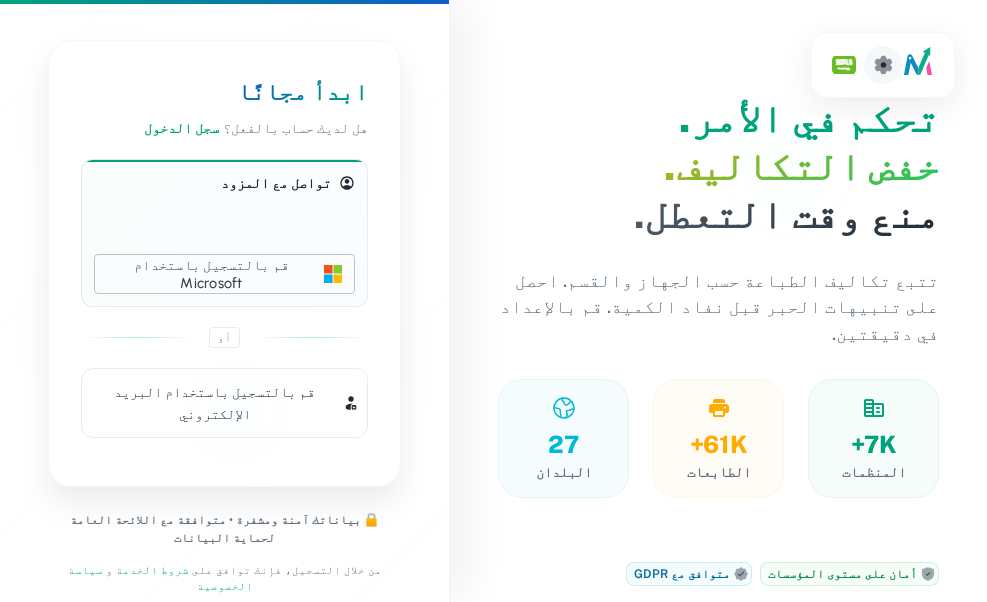 scroll, scrollTop: 0, scrollLeft: 0, axis: both 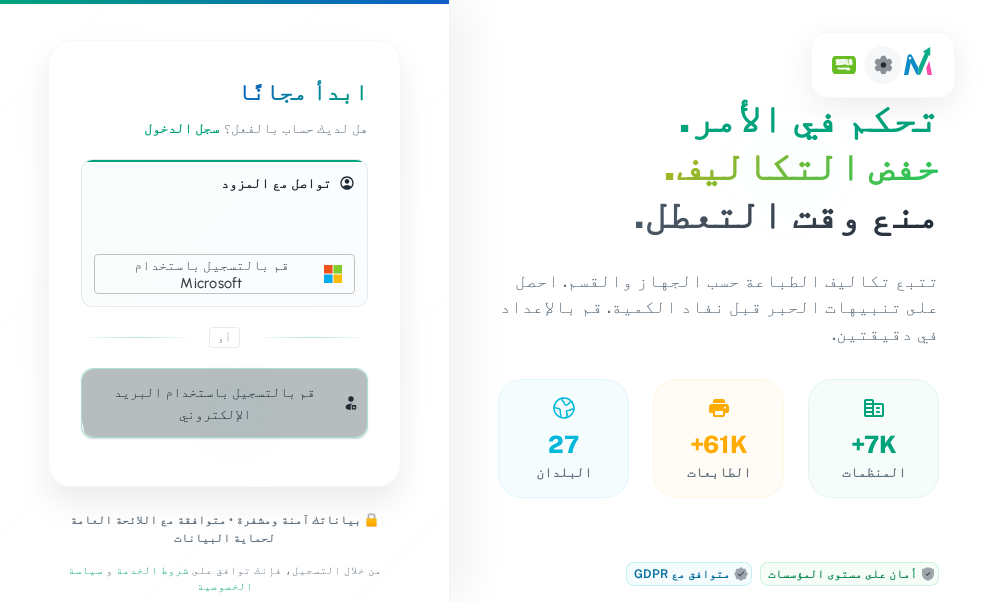 click on "قم بالتسجيل باستخدام البريد الإلكتروني" at bounding box center (214, 403) 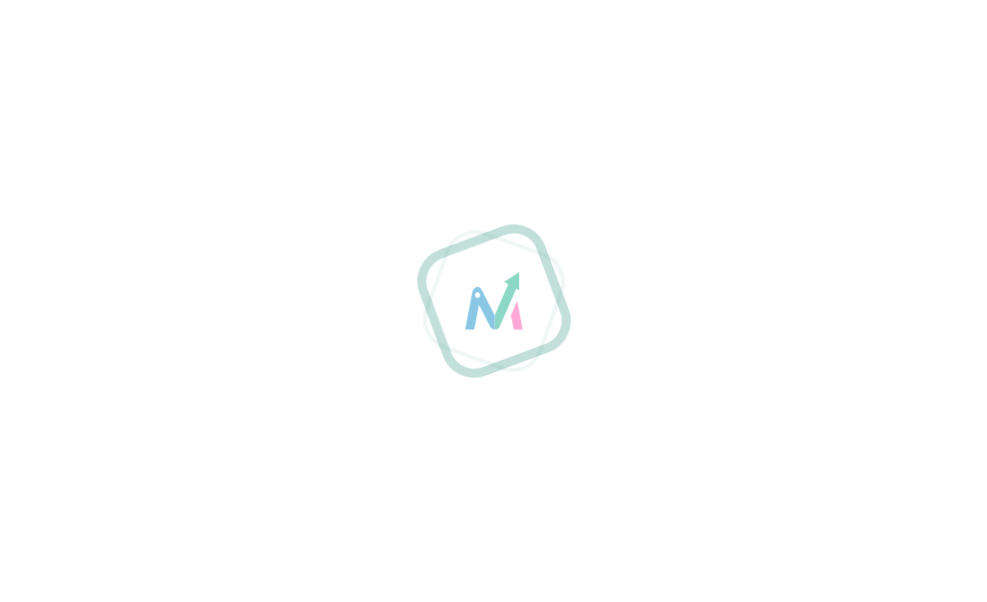 scroll, scrollTop: 0, scrollLeft: 0, axis: both 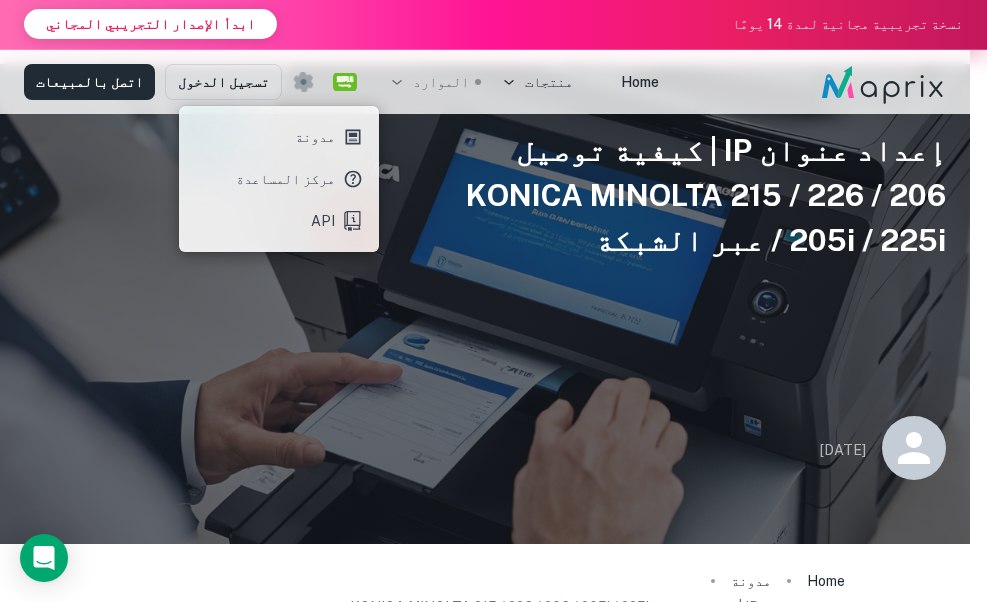 click at bounding box center [493, 301] 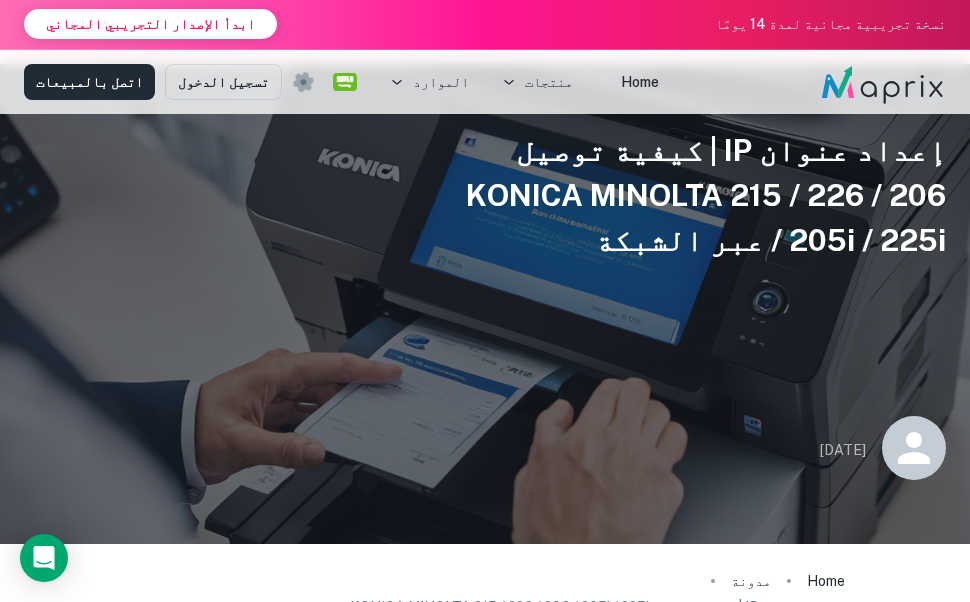 click on "إعداد عنوان IP | كيفية توصيل KONICA MINOLTA 215 / 226 / 206 / 205i / 225i عبر الشبكة" at bounding box center [706, 163] 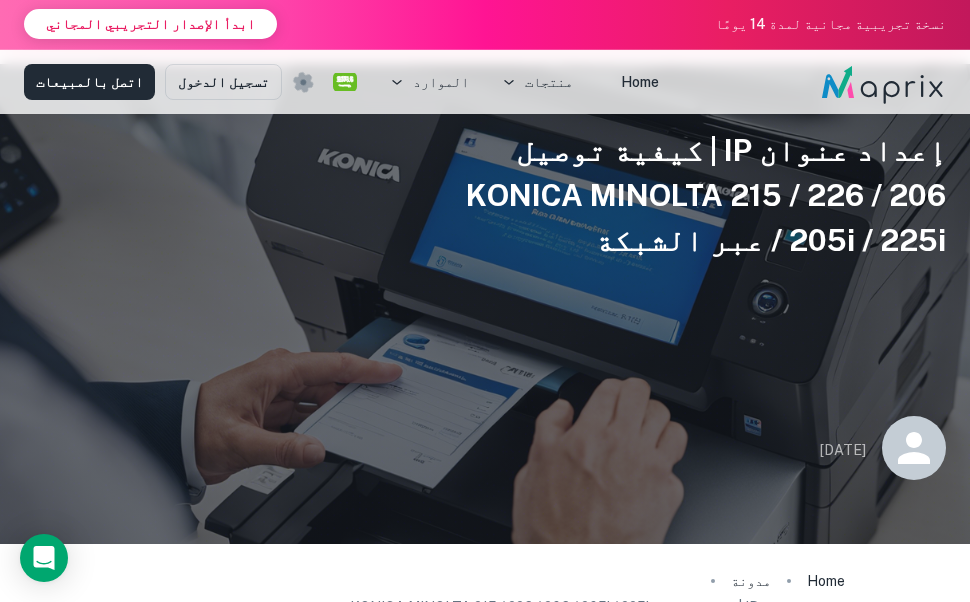click on "إعداد عنوان IP | كيفية توصيل KONICA MINOLTA 215 / 226 / 206 / 205i / 225i عبر الشبكة 21 Jun 2024" at bounding box center (485, 304) 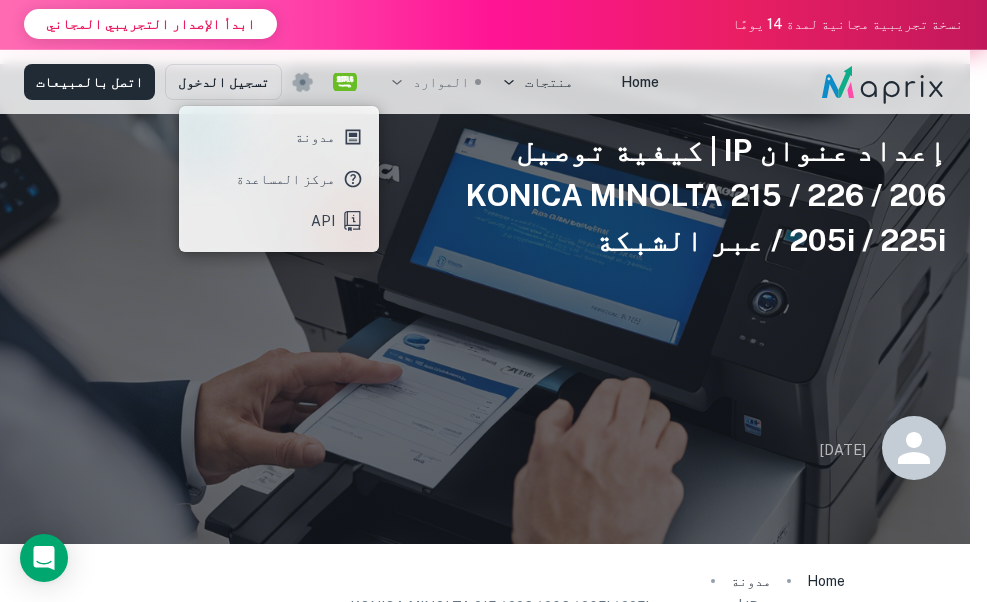 click on "مركز المساعدة" at bounding box center (279, 179) 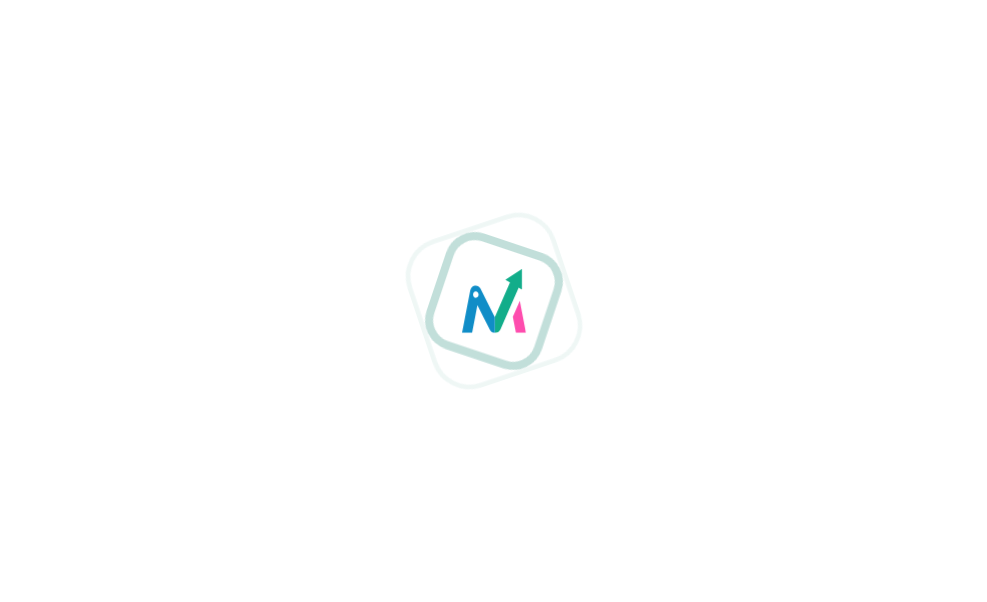 scroll, scrollTop: 0, scrollLeft: 0, axis: both 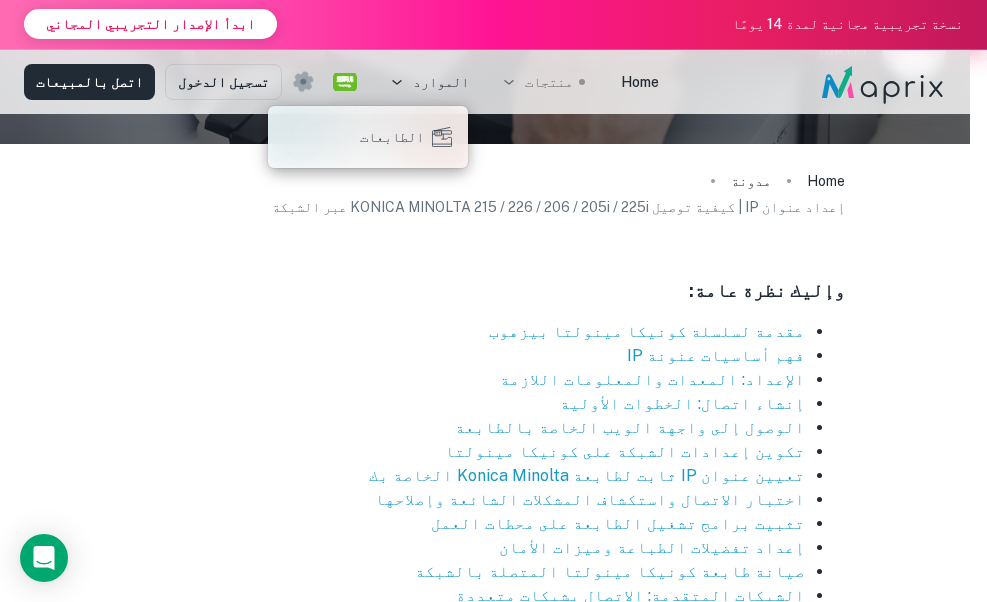 click at bounding box center (493, 301) 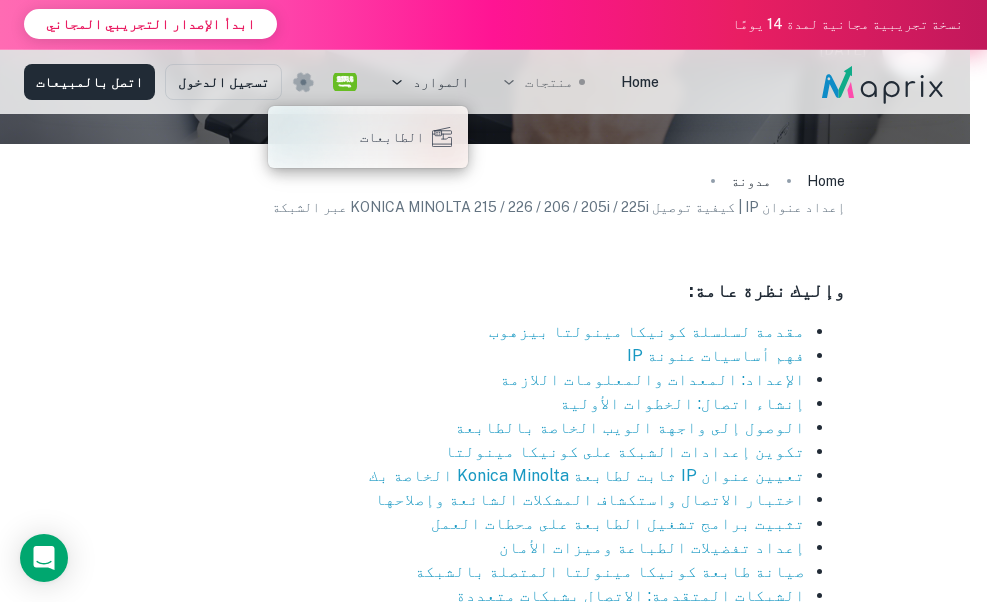 click at bounding box center (493, 301) 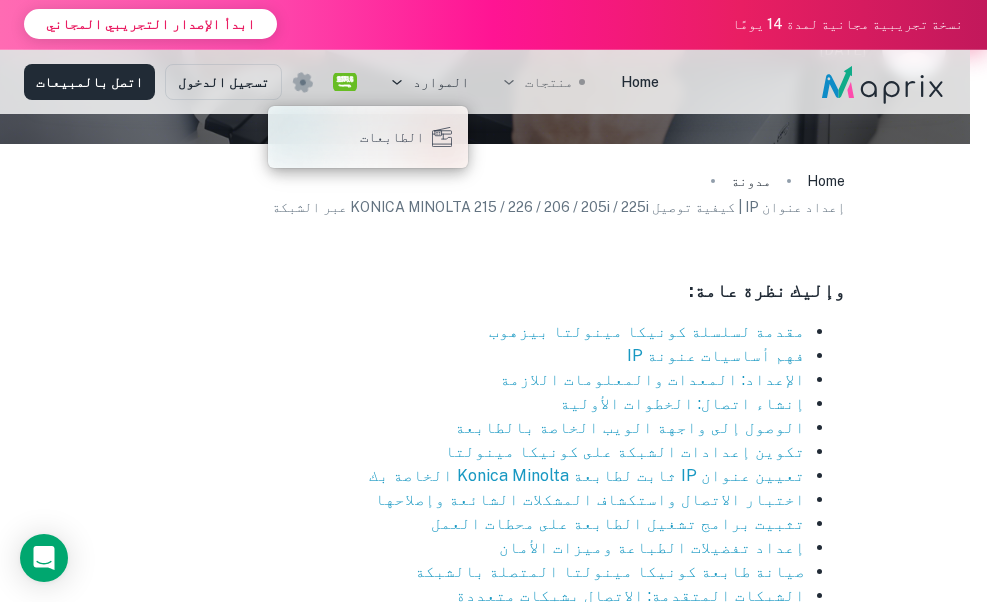 click at bounding box center [493, 301] 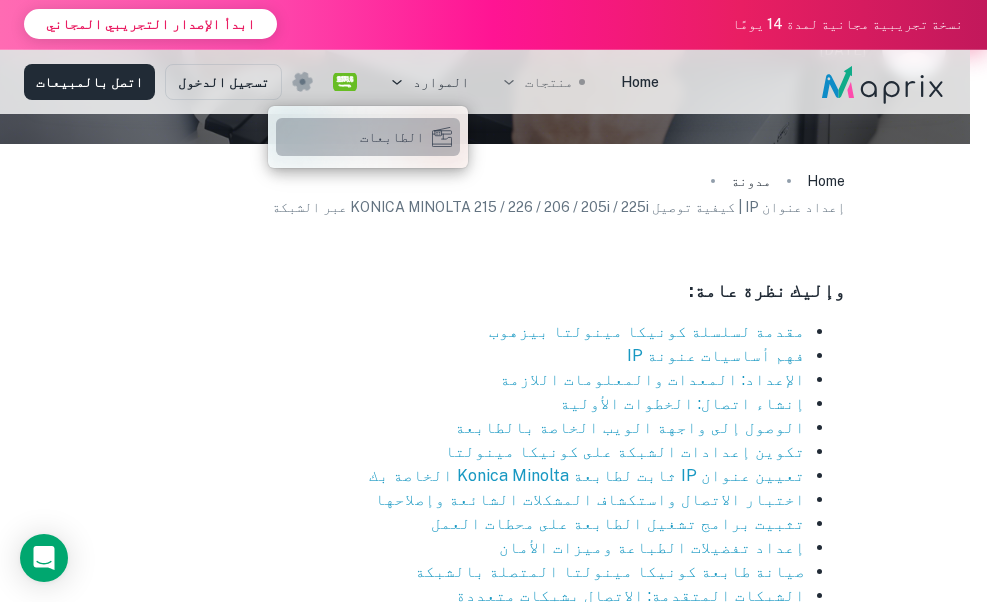 click at bounding box center [442, 137] 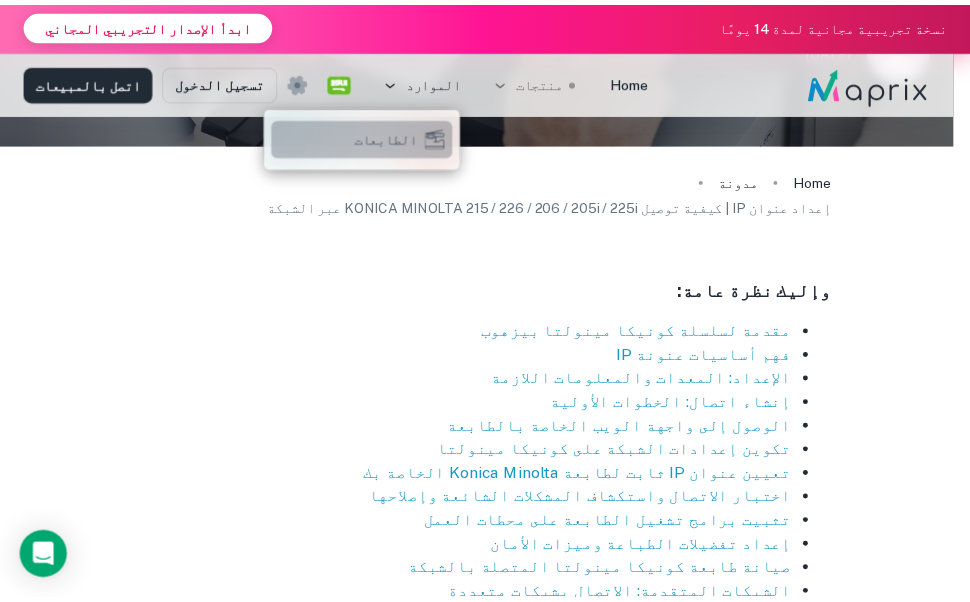 scroll, scrollTop: 0, scrollLeft: 0, axis: both 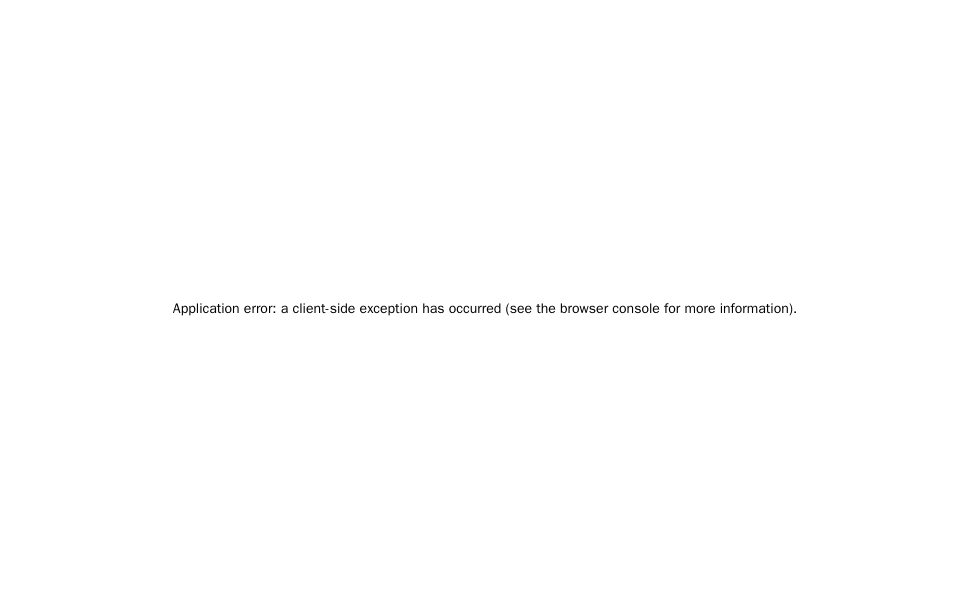 click on "Application error: a client-side exception has occurred (see the browser console for more information)." at bounding box center [485, 309] 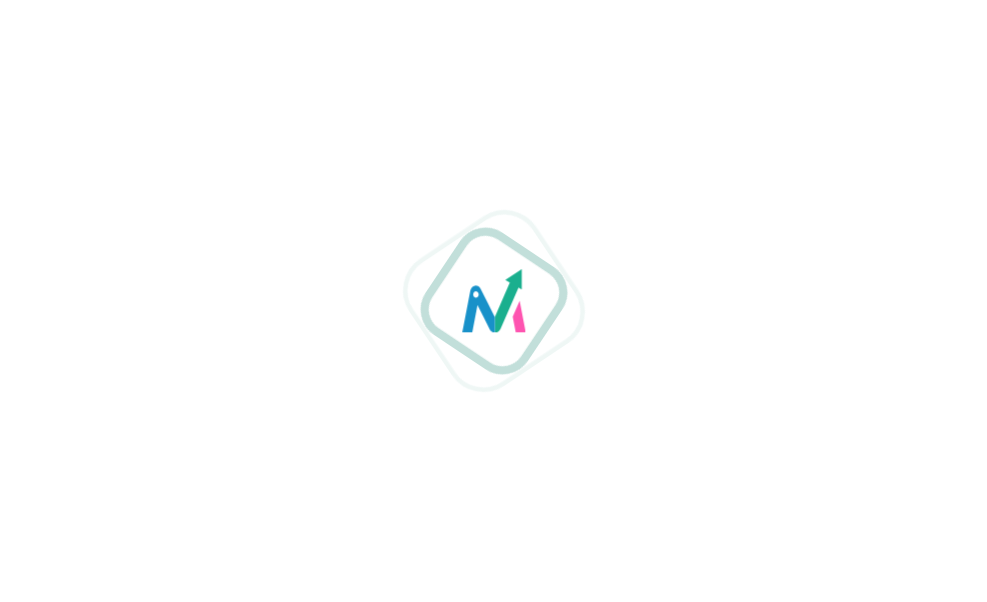 scroll, scrollTop: 0, scrollLeft: 0, axis: both 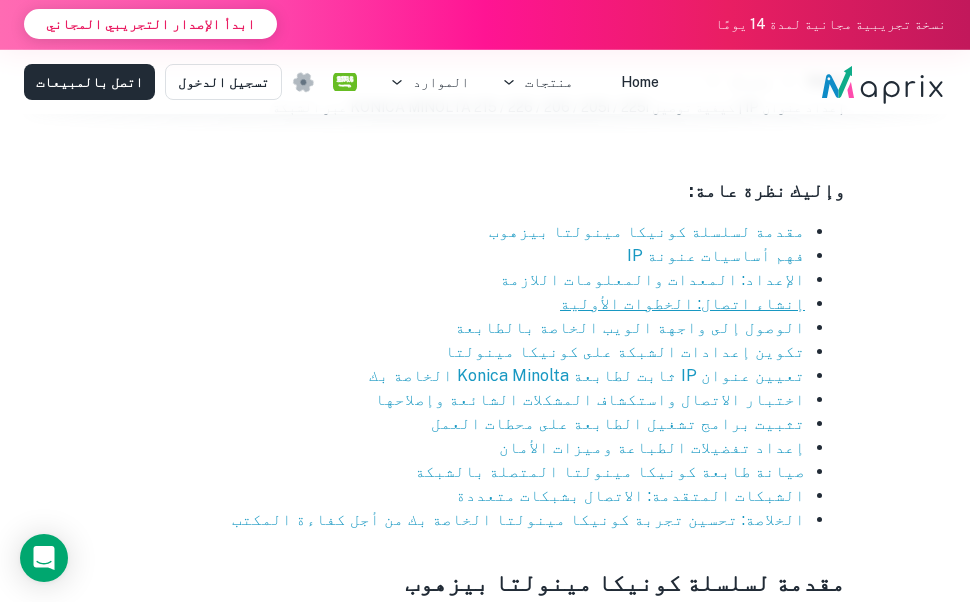 click on "إنشاء اتصال: الخطوات الأولية" at bounding box center [682, 303] 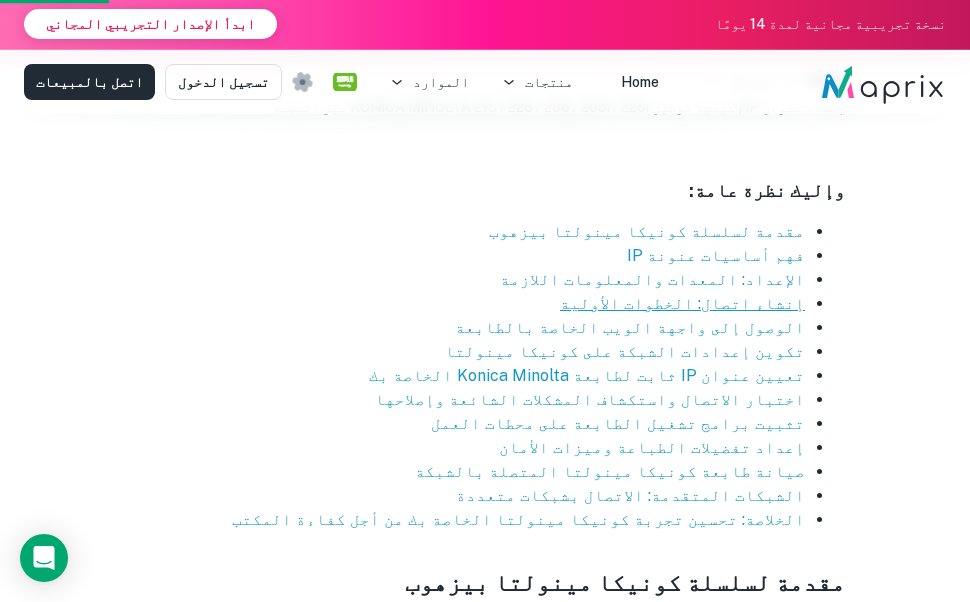 click on "إنشاء اتصال: الخطوات الأولية" at bounding box center (682, 303) 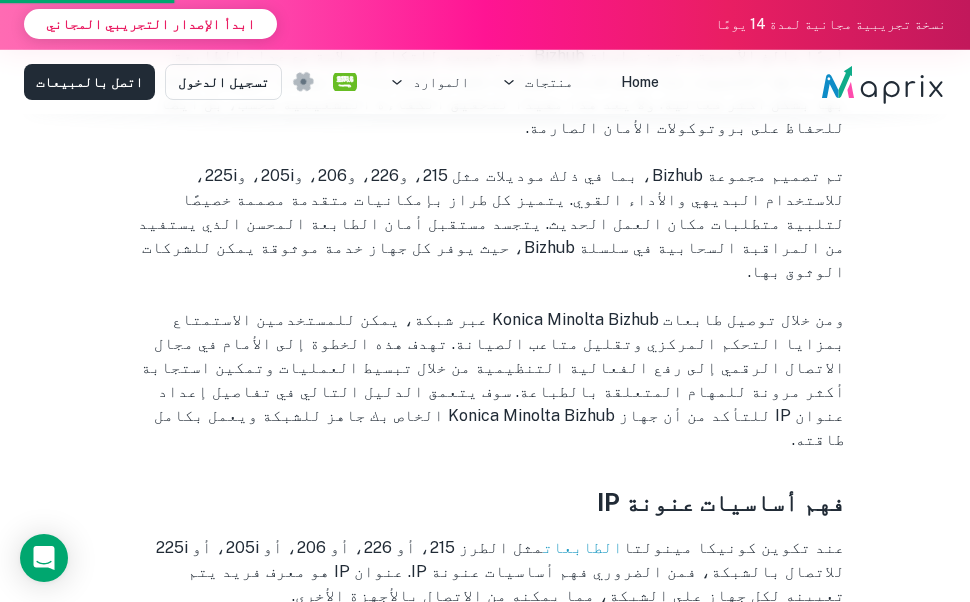 scroll, scrollTop: 1500, scrollLeft: 0, axis: vertical 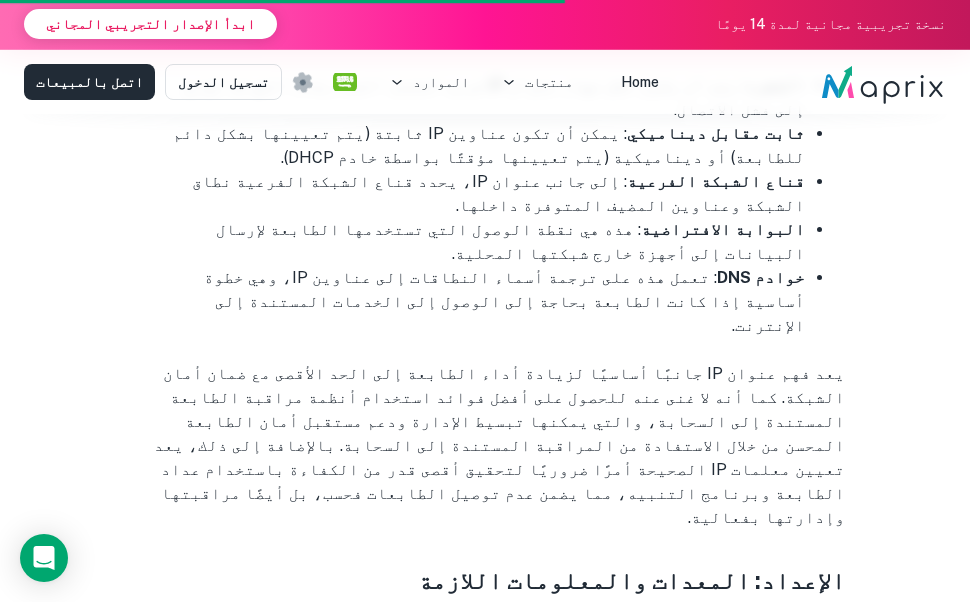 click on "الطابعات" at bounding box center [389, 625] 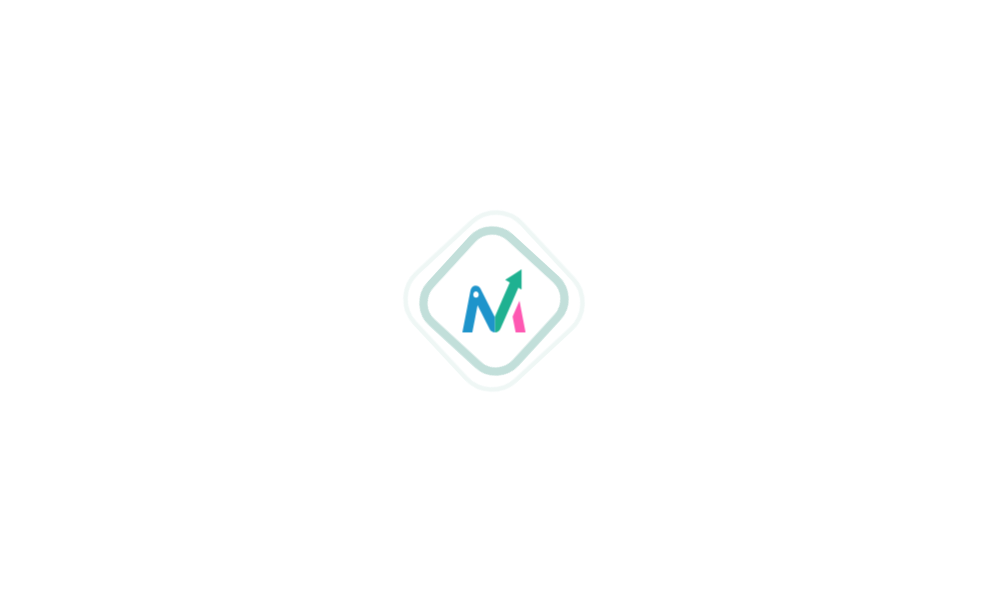 scroll, scrollTop: 0, scrollLeft: 0, axis: both 